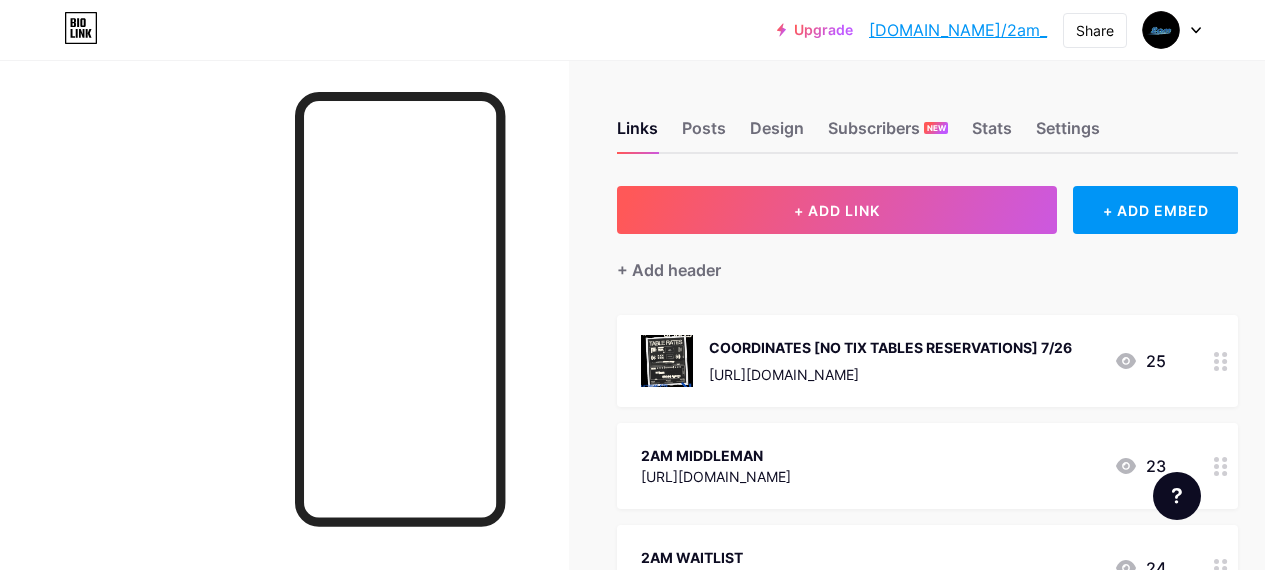scroll, scrollTop: 0, scrollLeft: 0, axis: both 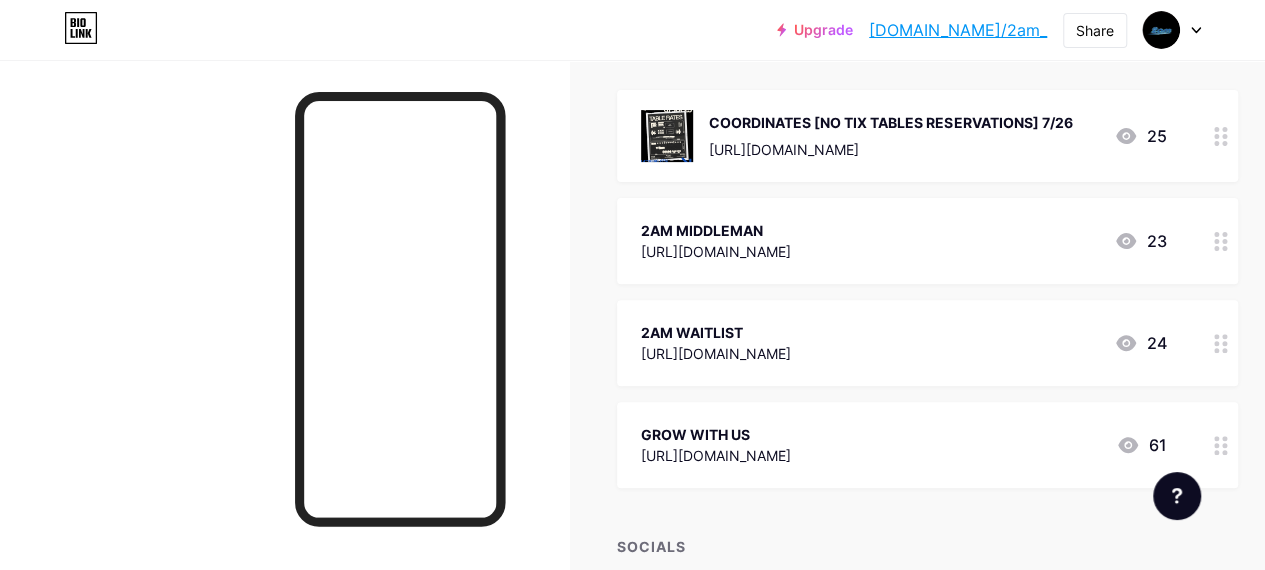 click on "24" at bounding box center (1140, 343) 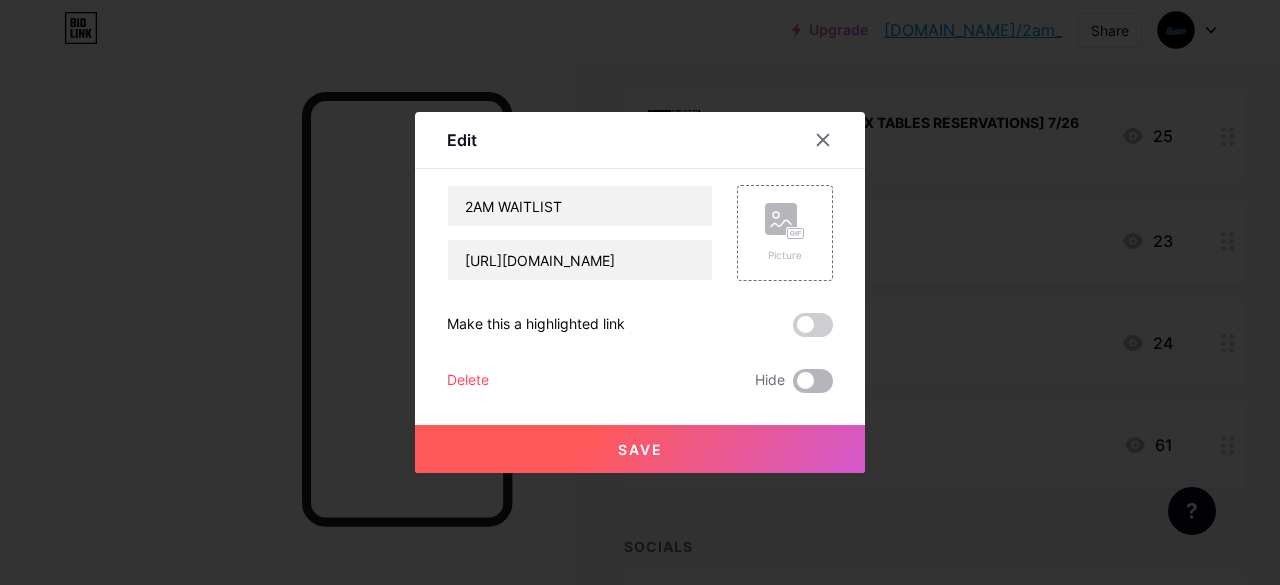 click at bounding box center [813, 381] 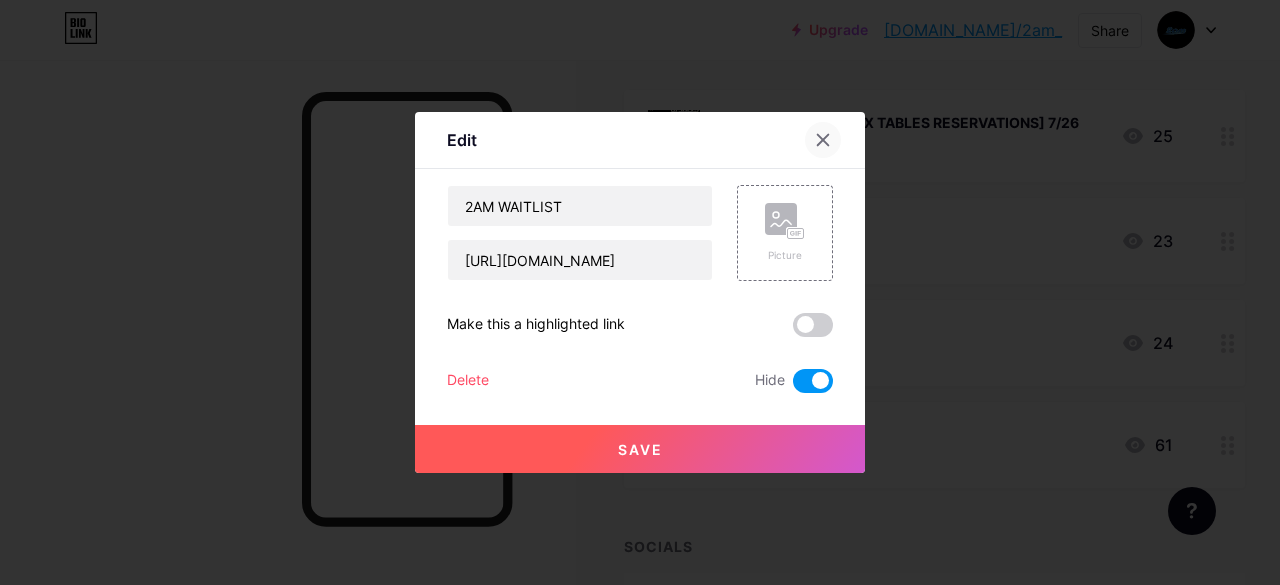 click at bounding box center (823, 140) 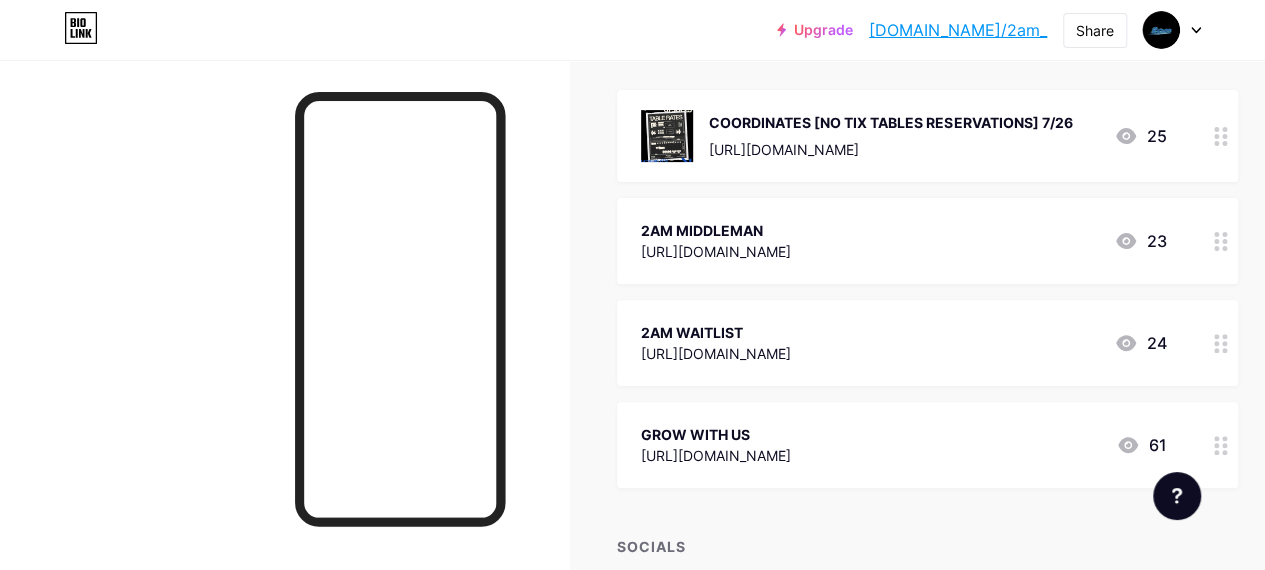 click on "2AM MIDDLEMAN
[URL][DOMAIN_NAME]
23" at bounding box center [927, 241] 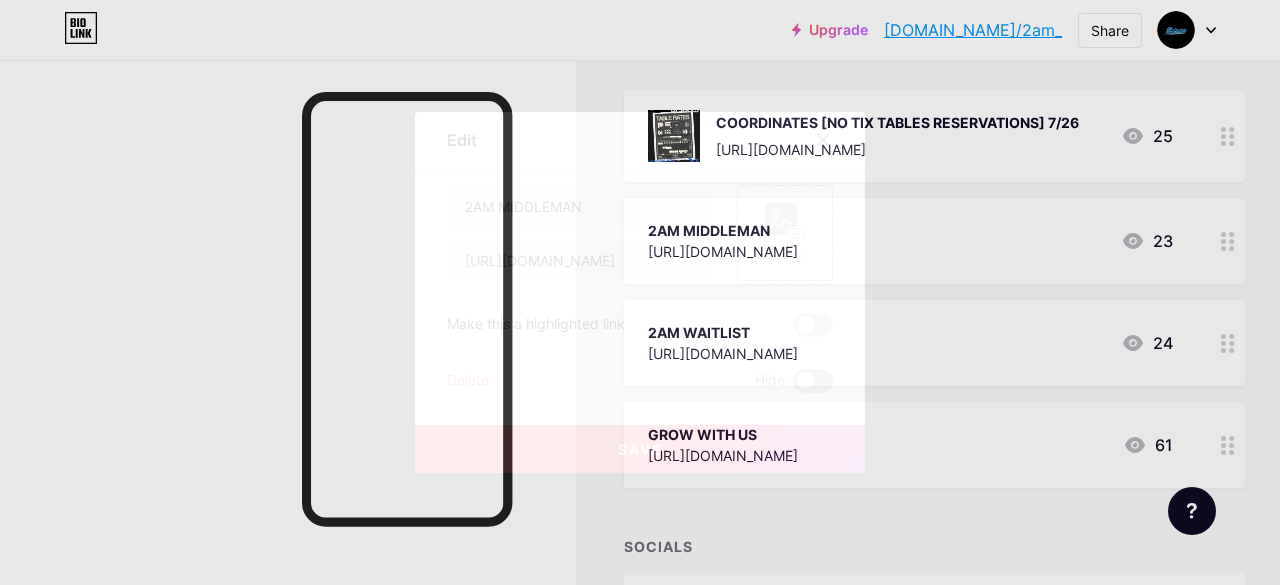click at bounding box center [813, 381] 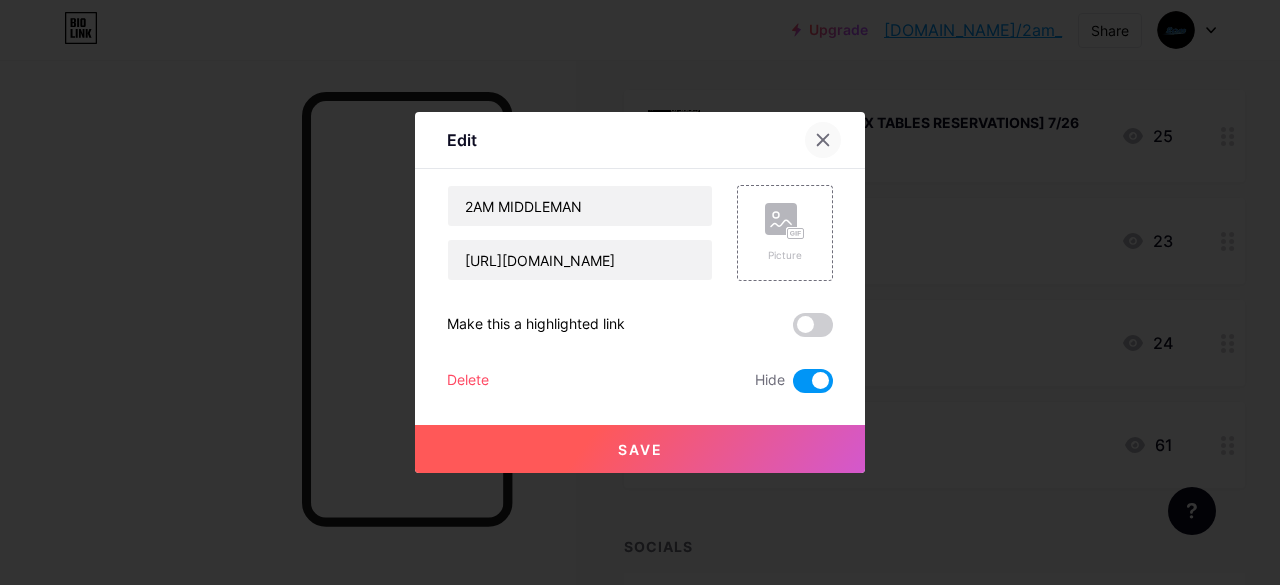 click at bounding box center (823, 140) 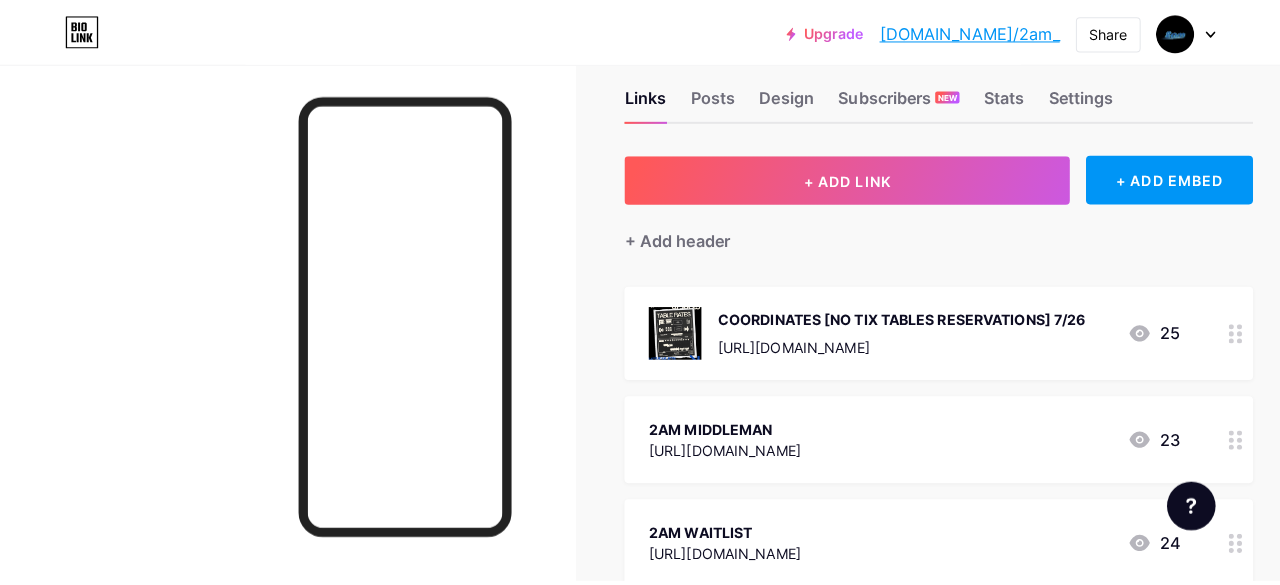 scroll, scrollTop: 46, scrollLeft: 0, axis: vertical 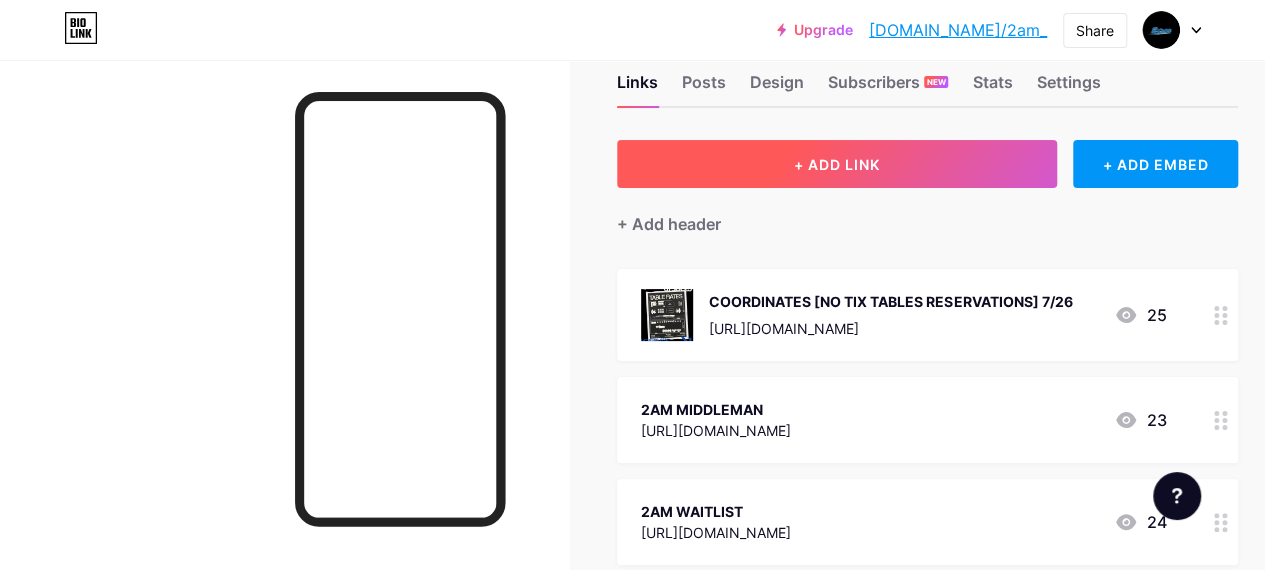 click on "+ ADD LINK" at bounding box center (837, 164) 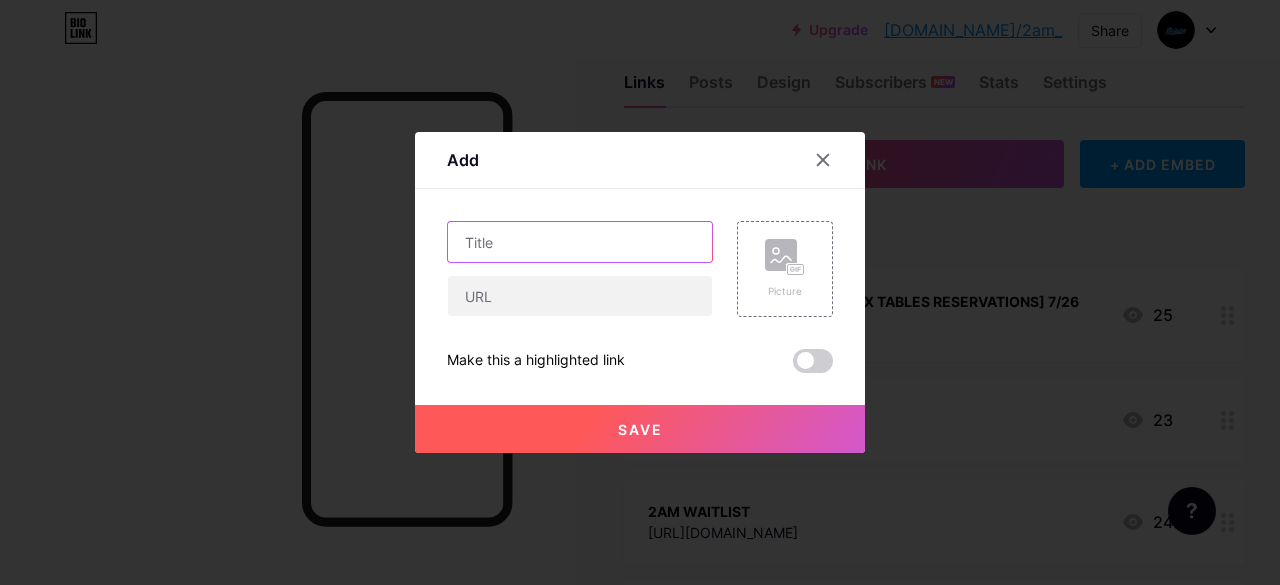 paste on "[URL][DOMAIN_NAME]" 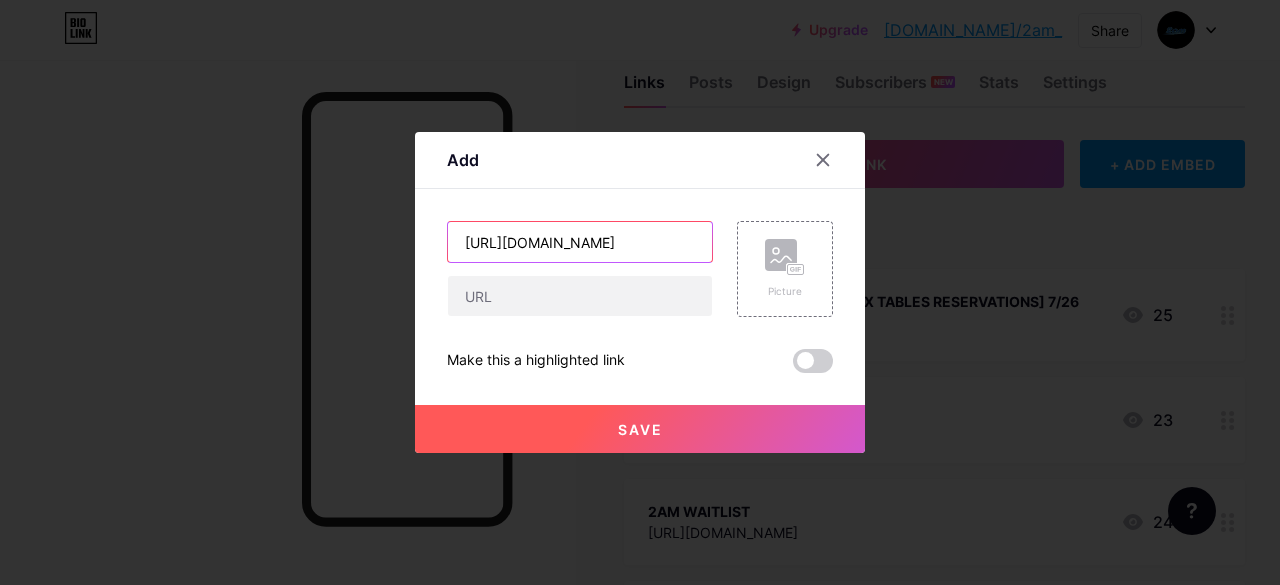 scroll, scrollTop: 0, scrollLeft: 369, axis: horizontal 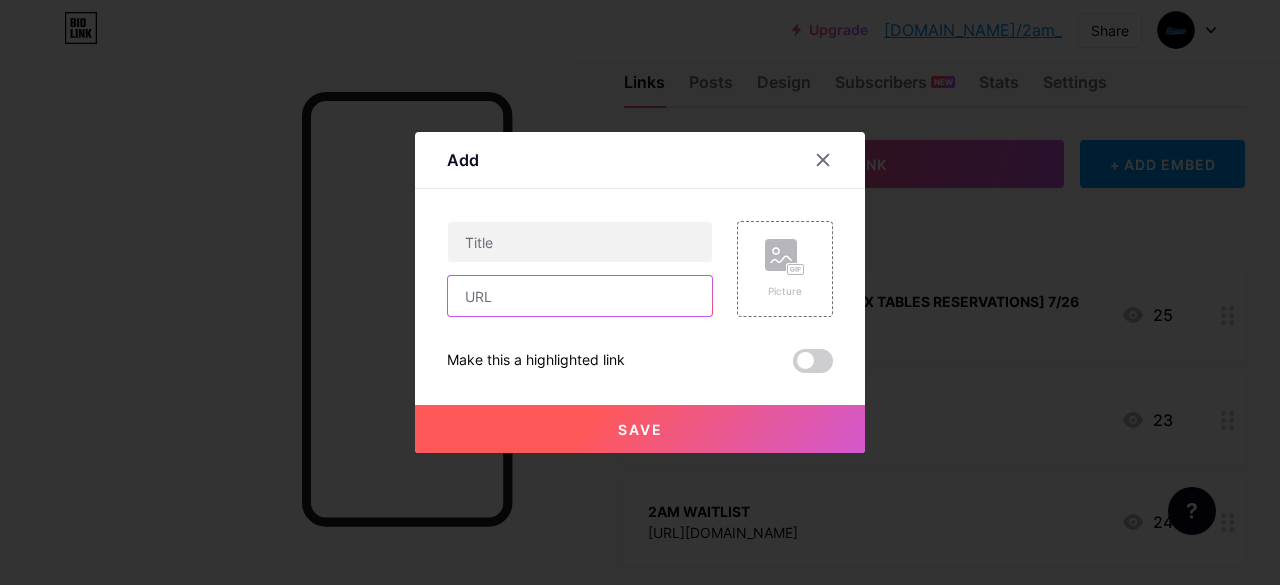 paste on "[URL][DOMAIN_NAME]" 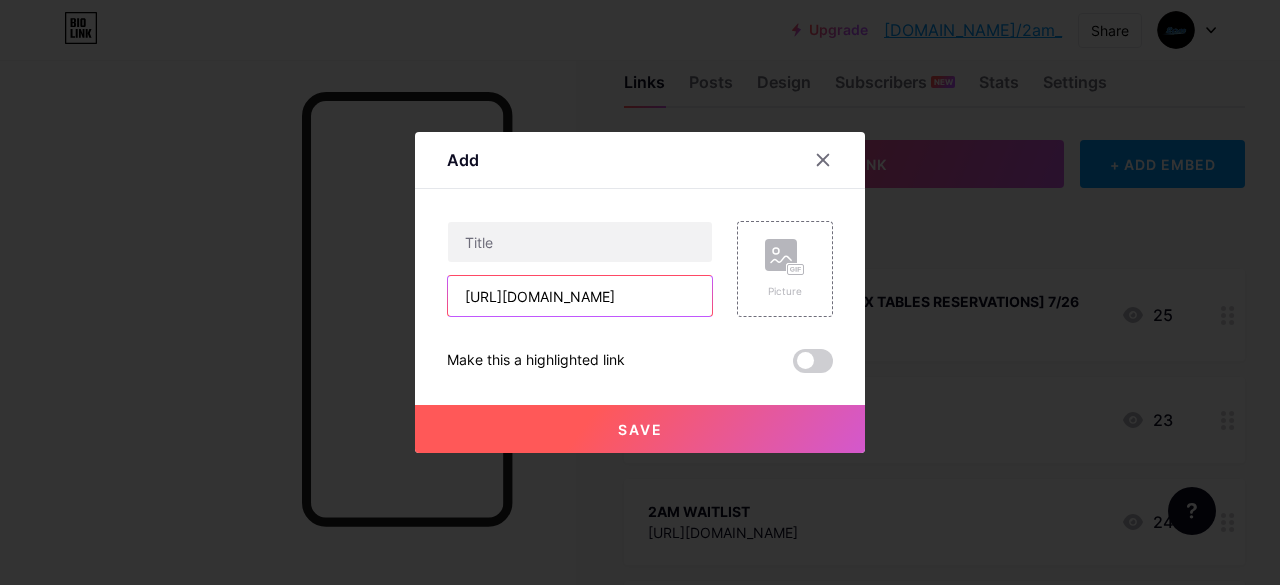 click on "[URL][DOMAIN_NAME]" at bounding box center (580, 296) 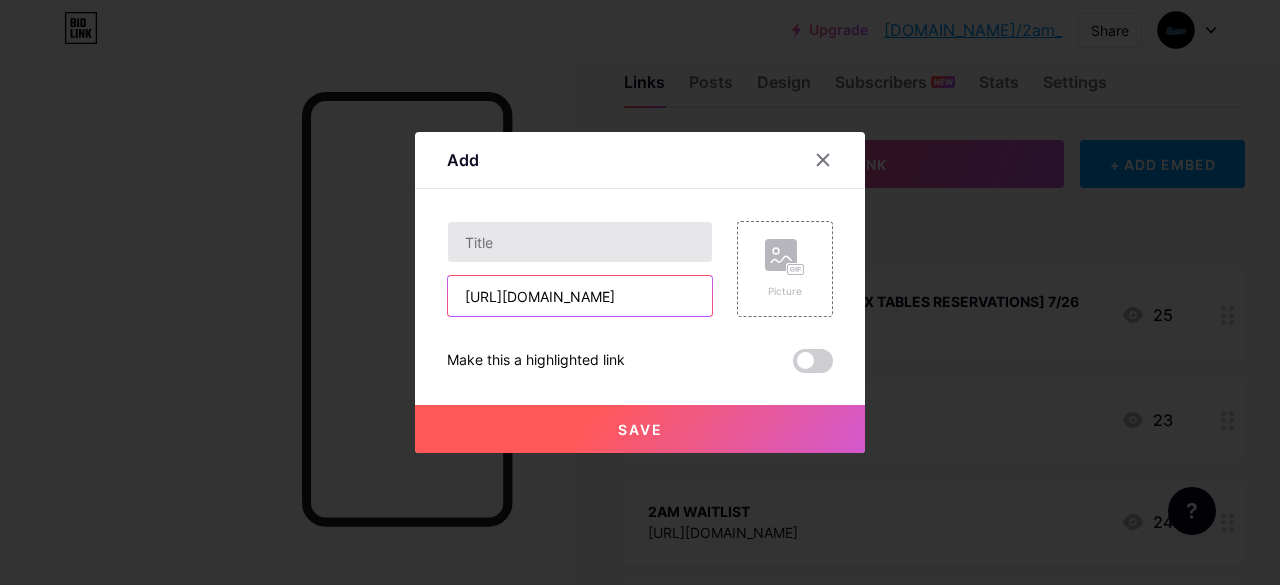type on "[URL][DOMAIN_NAME]" 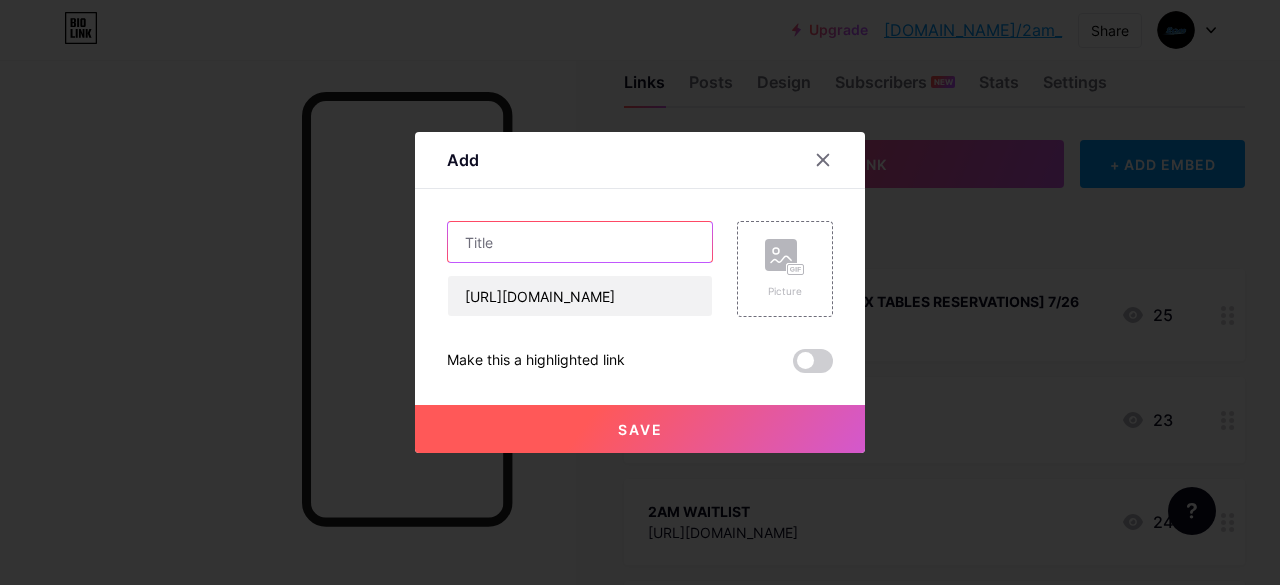 scroll, scrollTop: 0, scrollLeft: 0, axis: both 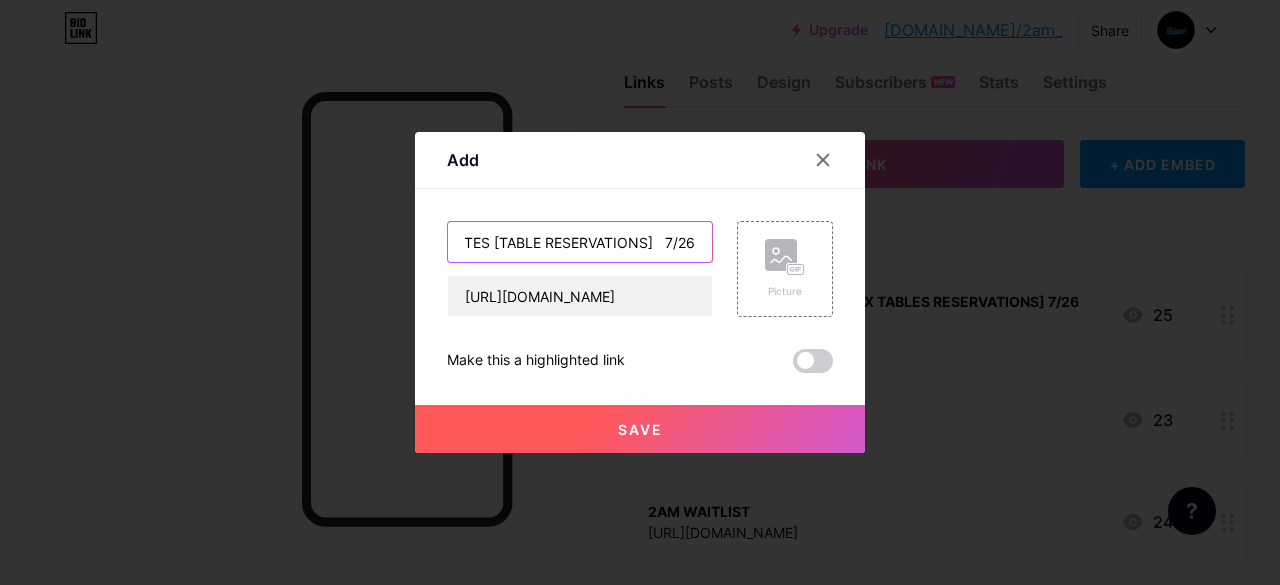 type on "COORDINATES [TABLE RESERVATIONS]   7/26" 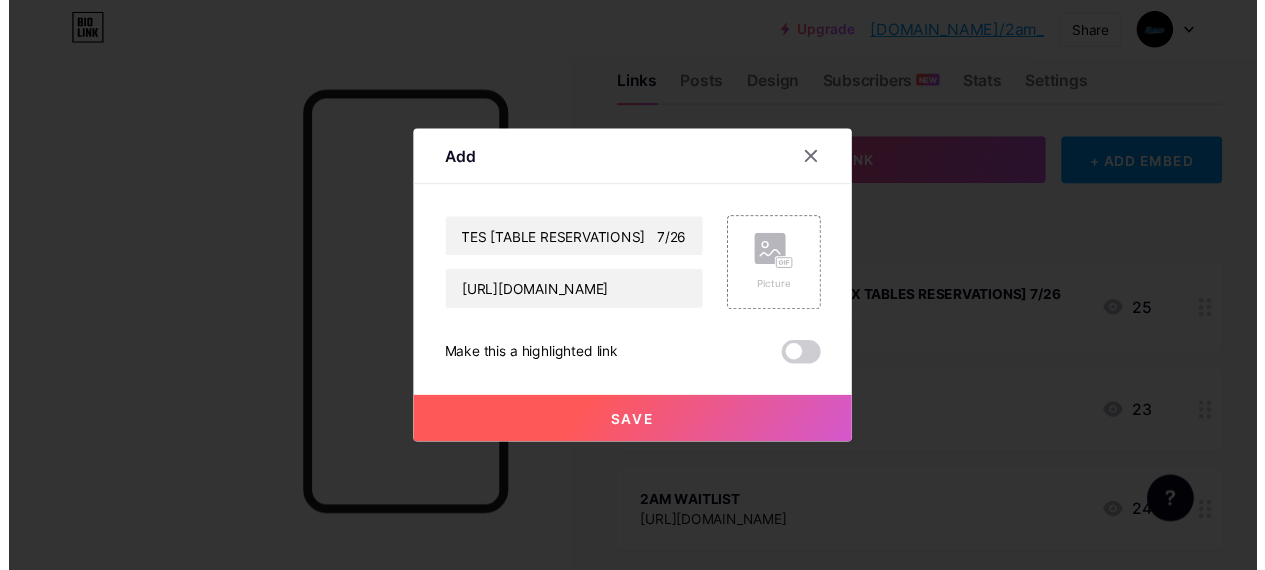 scroll, scrollTop: 0, scrollLeft: 0, axis: both 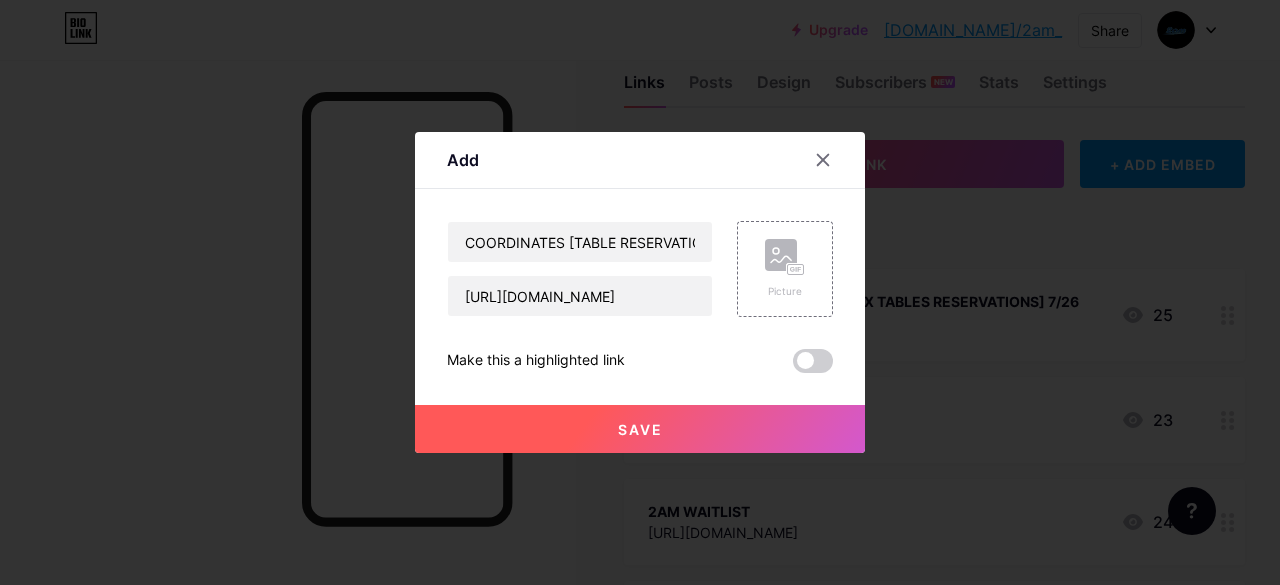 click on "Save" at bounding box center (640, 429) 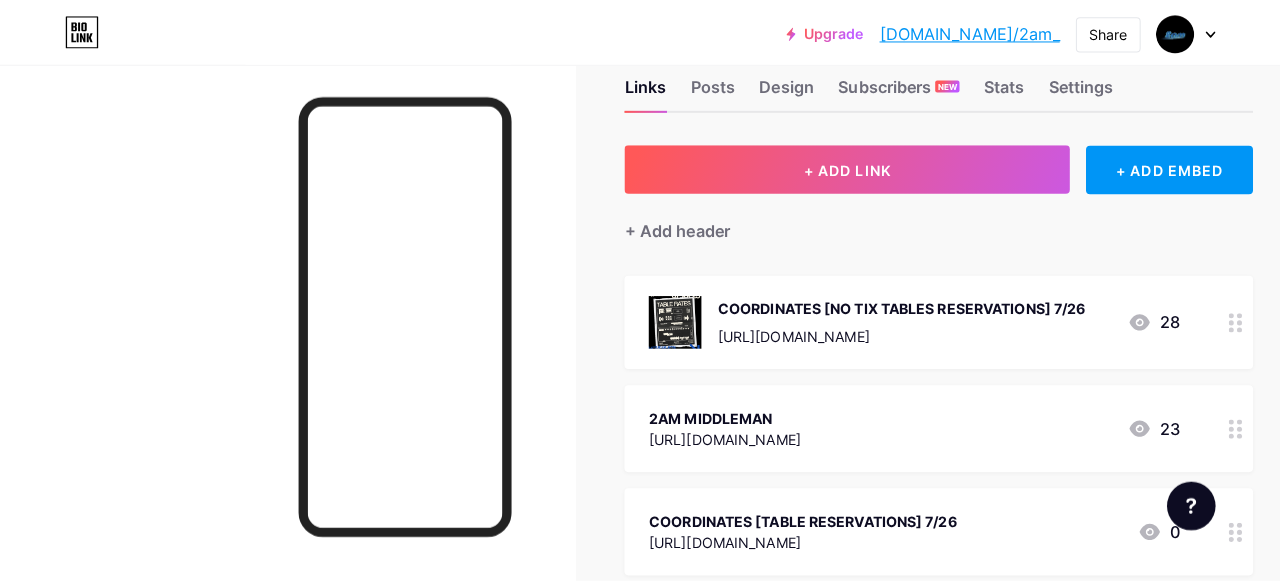 scroll, scrollTop: 0, scrollLeft: 0, axis: both 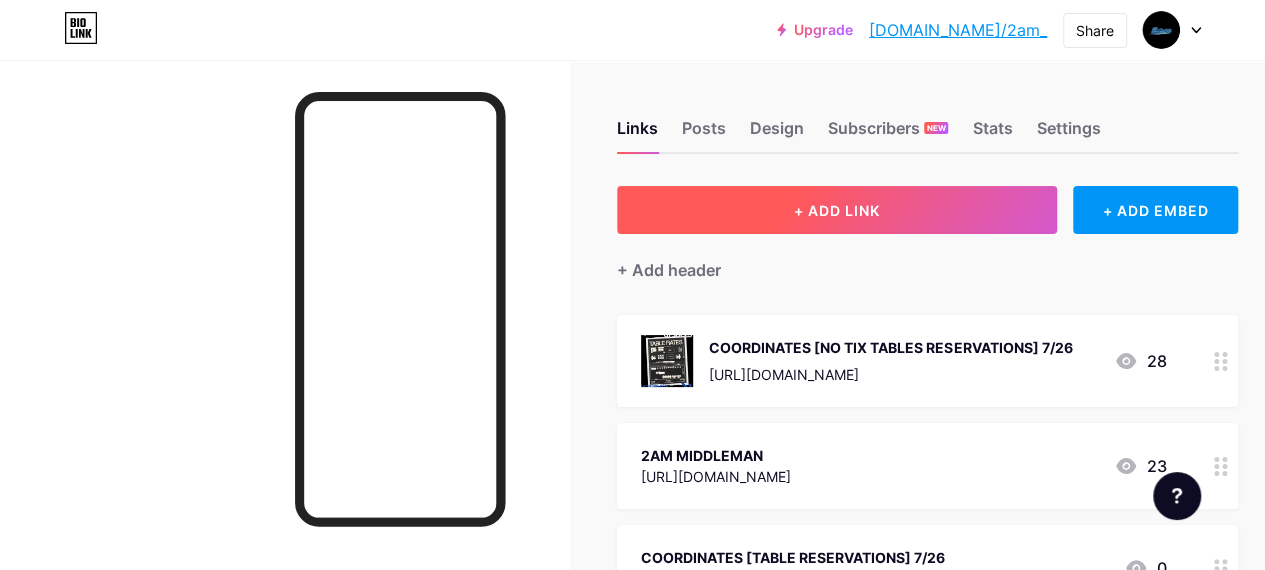 click on "+ ADD LINK" at bounding box center [837, 210] 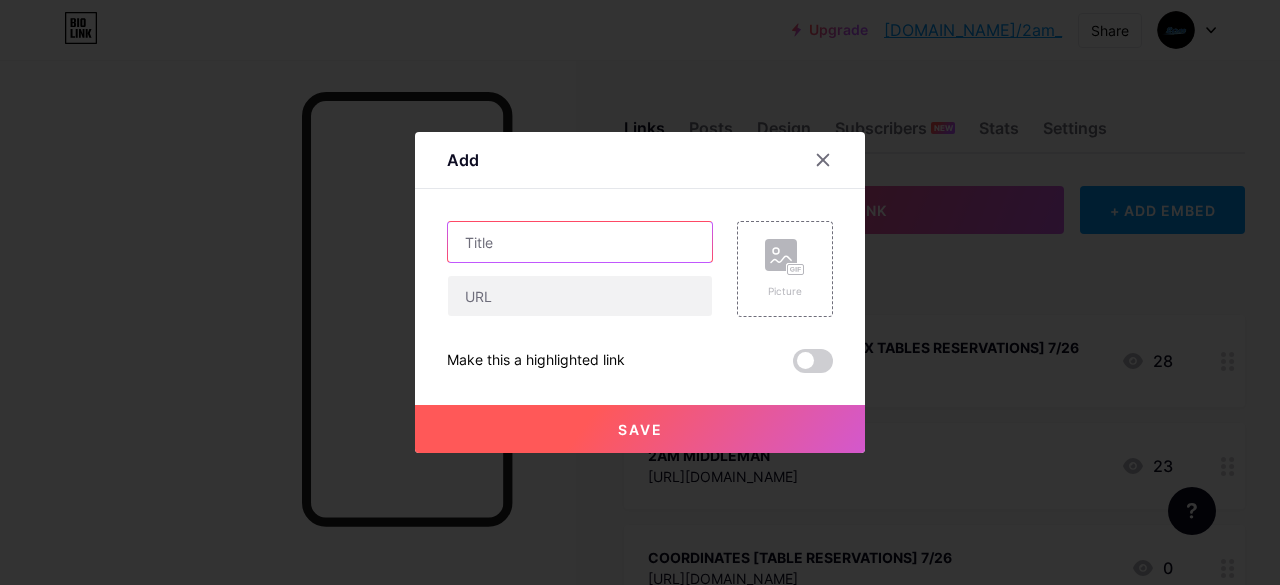 paste on "[URL][DOMAIN_NAME]" 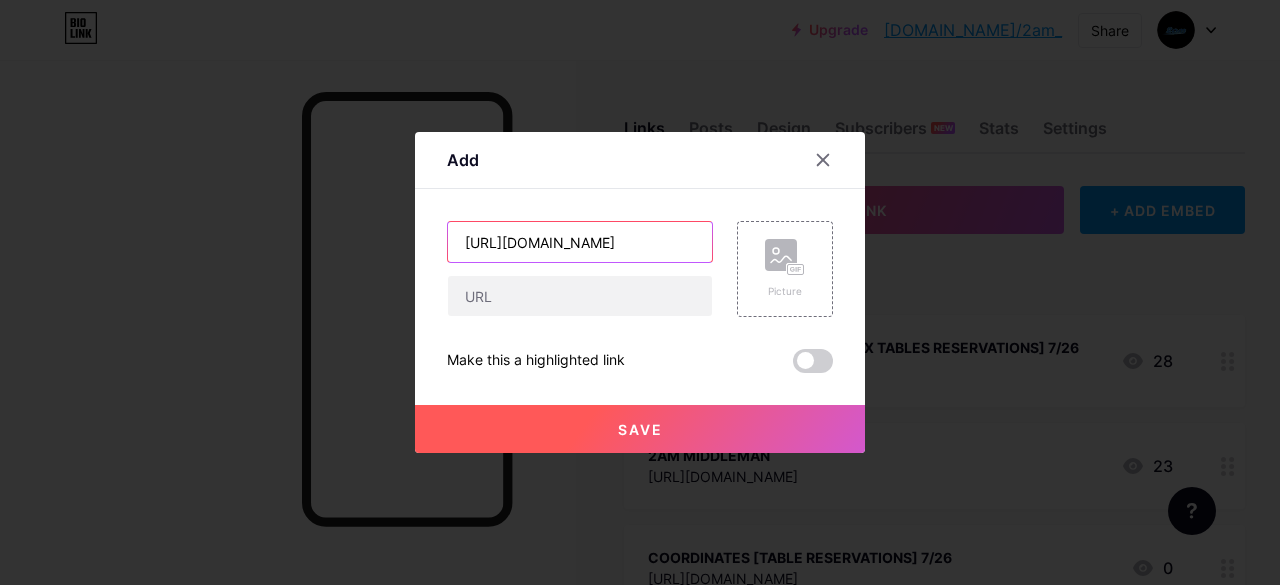 click on "[URL][DOMAIN_NAME]" at bounding box center [580, 242] 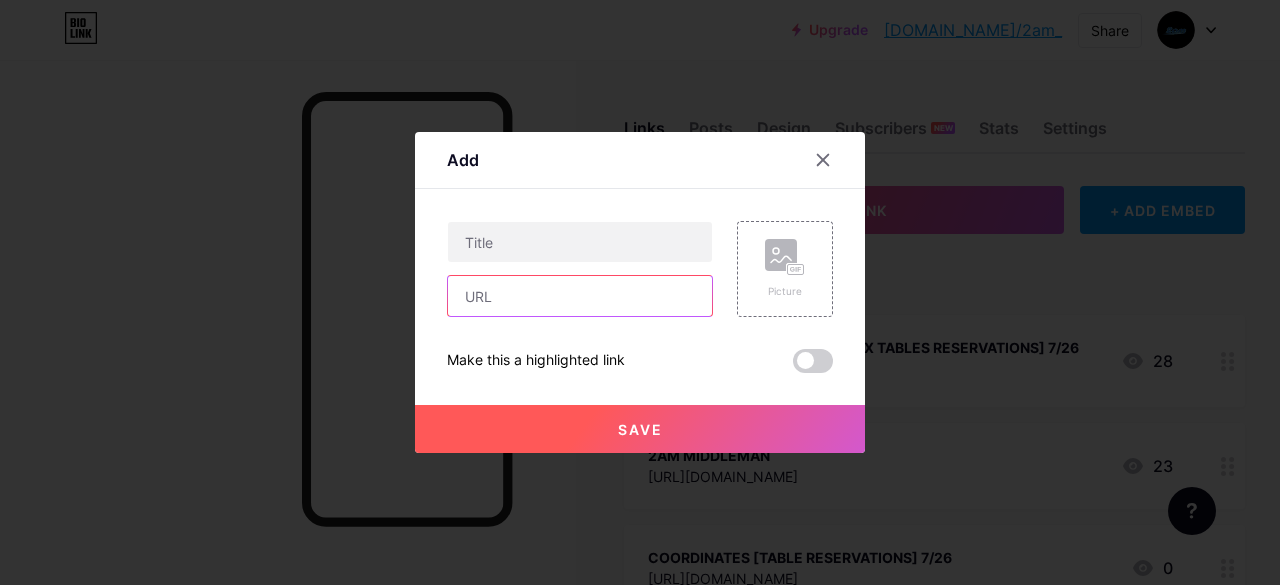paste on "[URL][DOMAIN_NAME]" 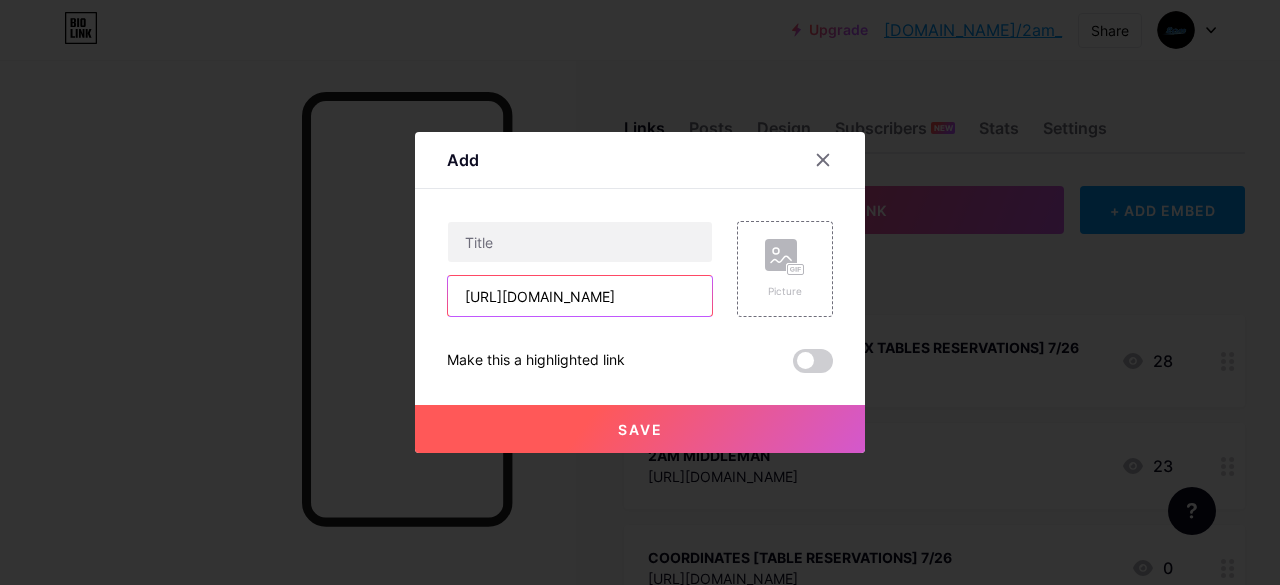scroll, scrollTop: 0, scrollLeft: 392, axis: horizontal 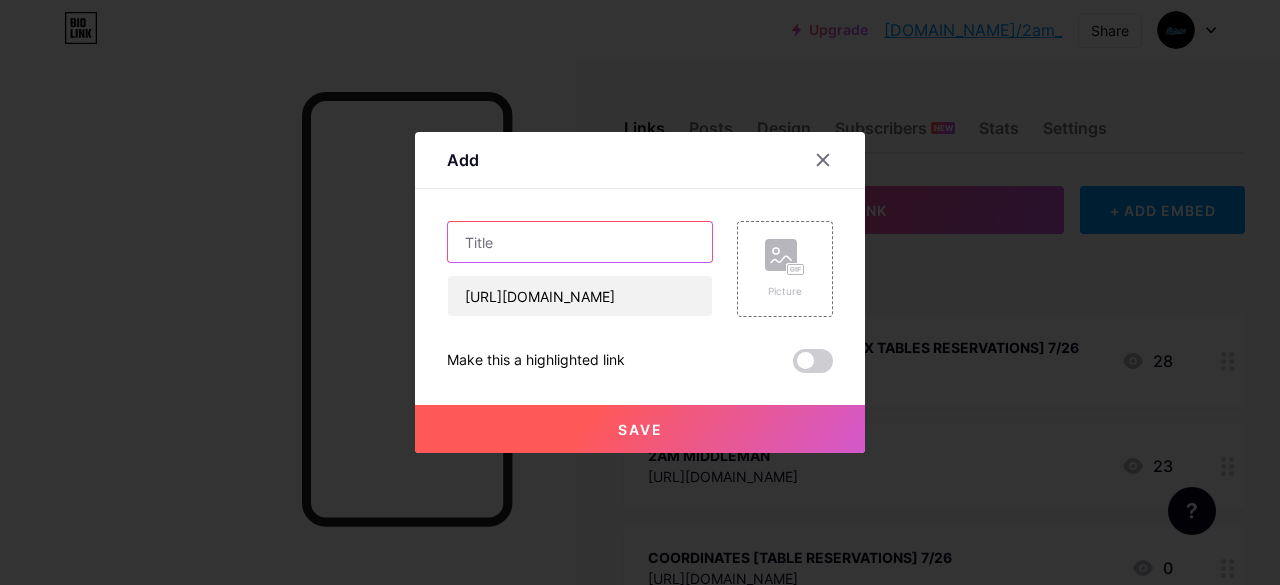 paste on "COORDINATES [EARLY BIRD GUESTLIST] 6/27" 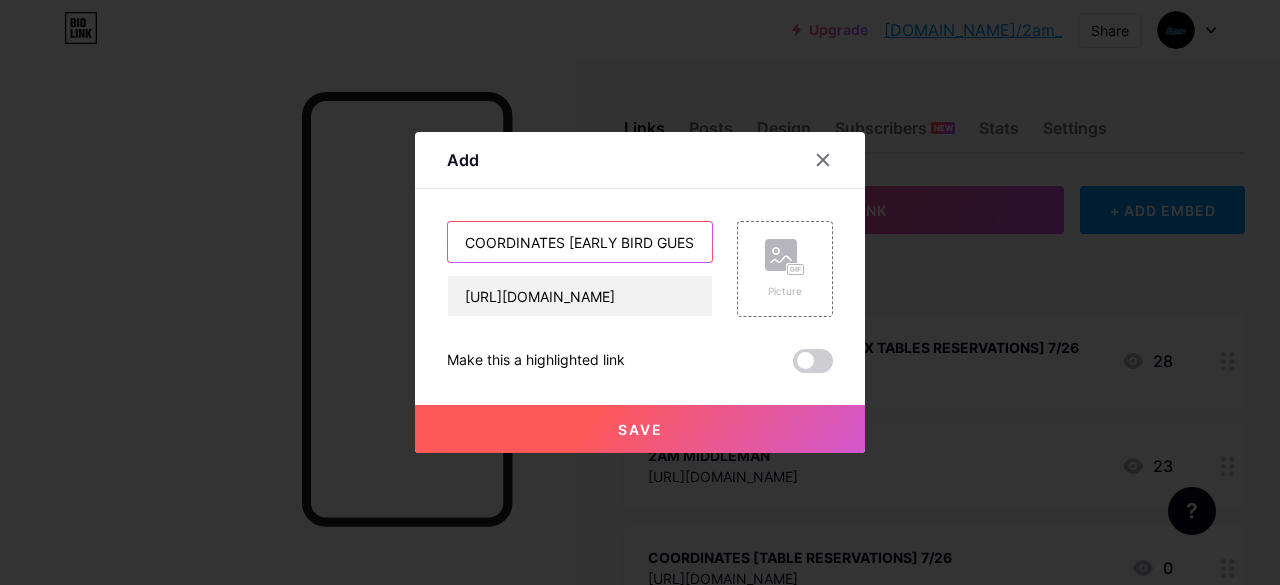scroll, scrollTop: 0, scrollLeft: 76, axis: horizontal 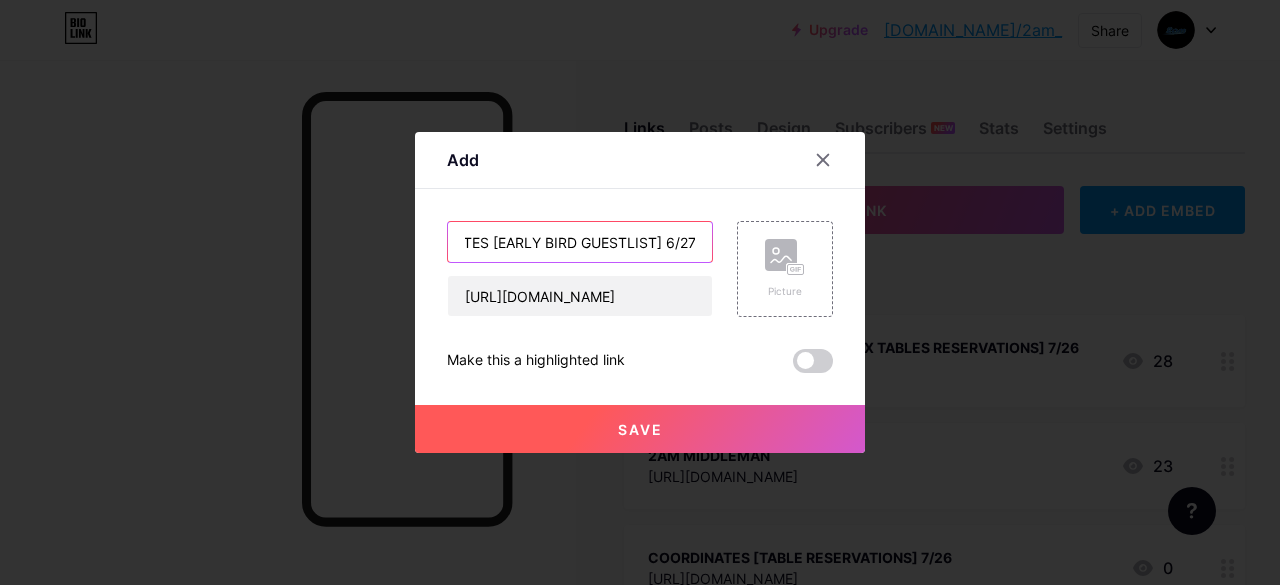type on "COORDINATES [EARLY BIRD GUESTLIST] 6/27" 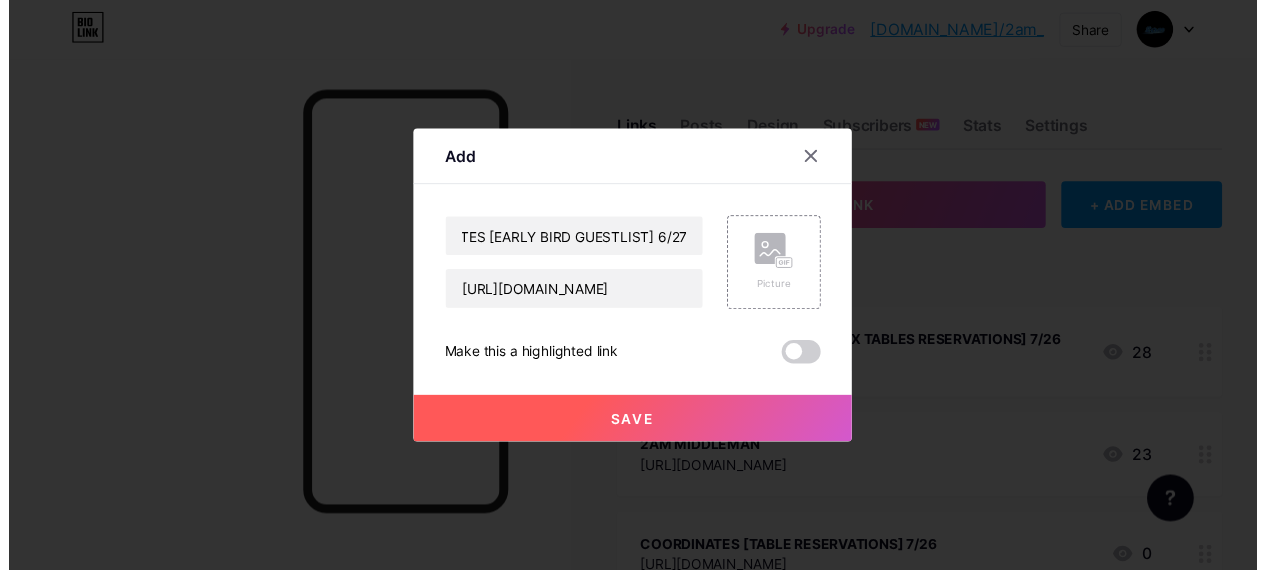 scroll, scrollTop: 0, scrollLeft: 0, axis: both 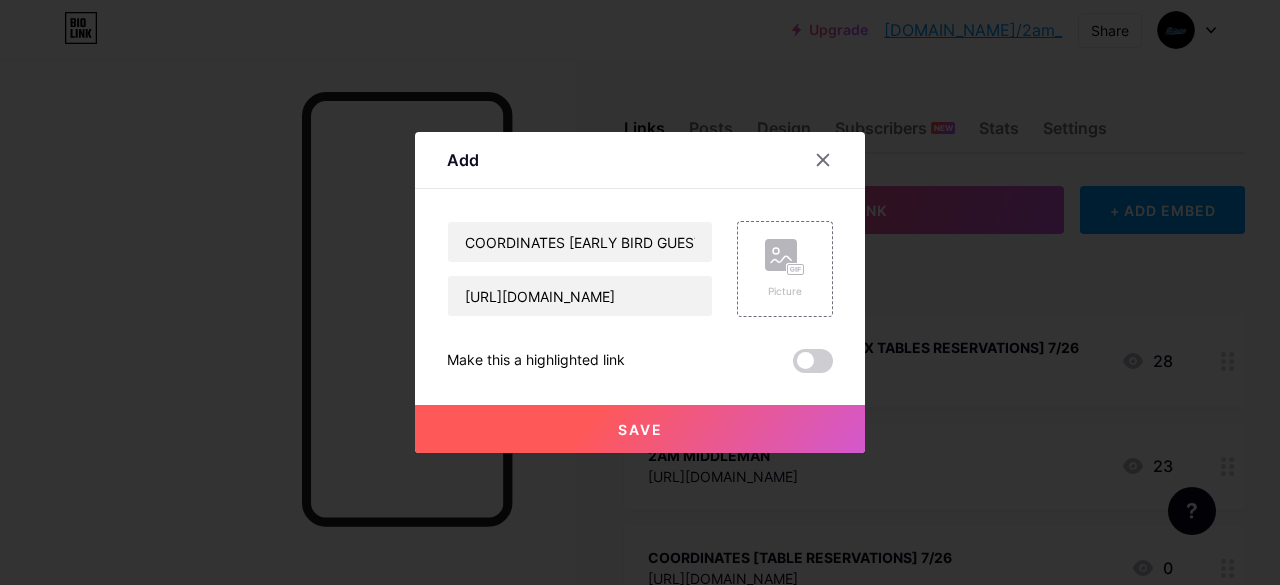 click on "Save" at bounding box center (640, 429) 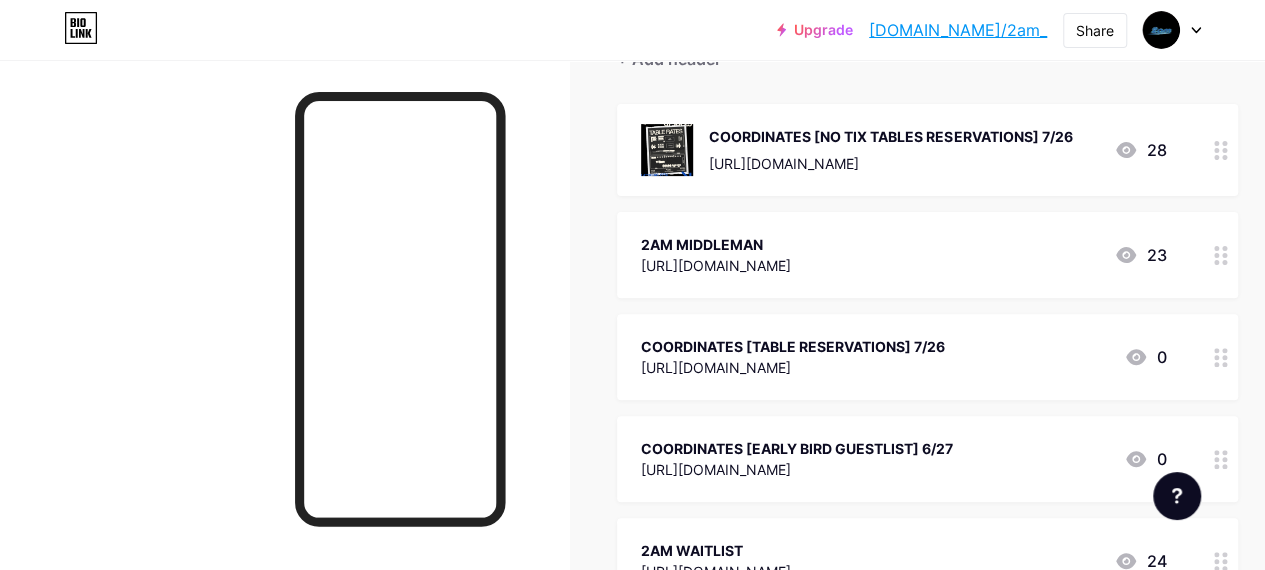 scroll, scrollTop: 232, scrollLeft: 0, axis: vertical 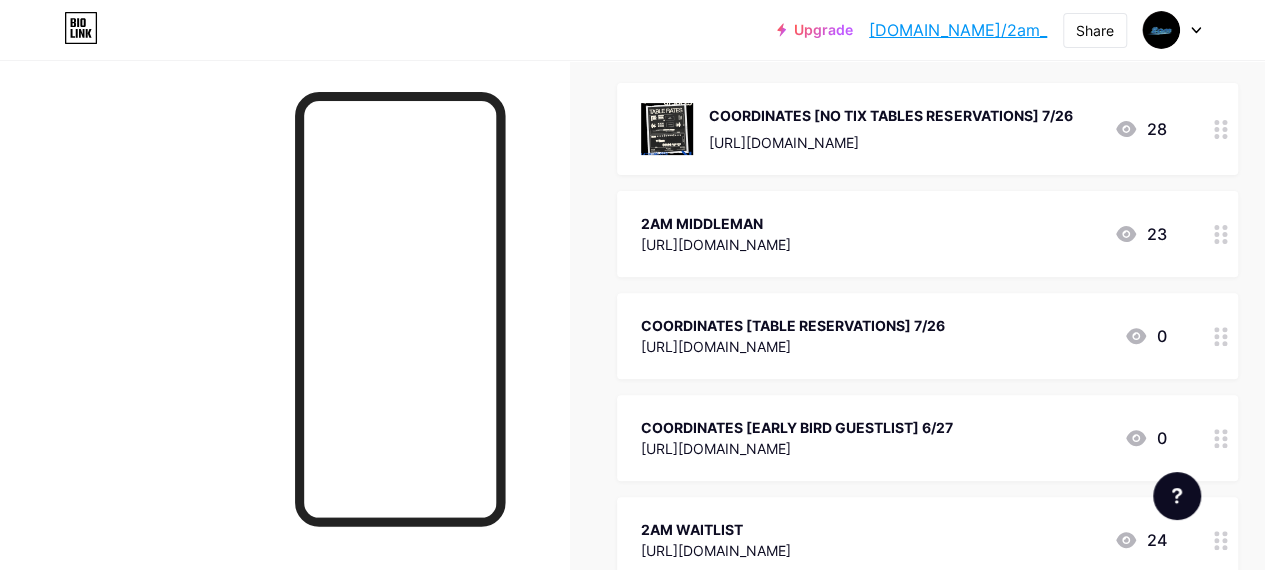 click on "2AM MIDDLEMAN
[URL][DOMAIN_NAME]
23" at bounding box center [927, 234] 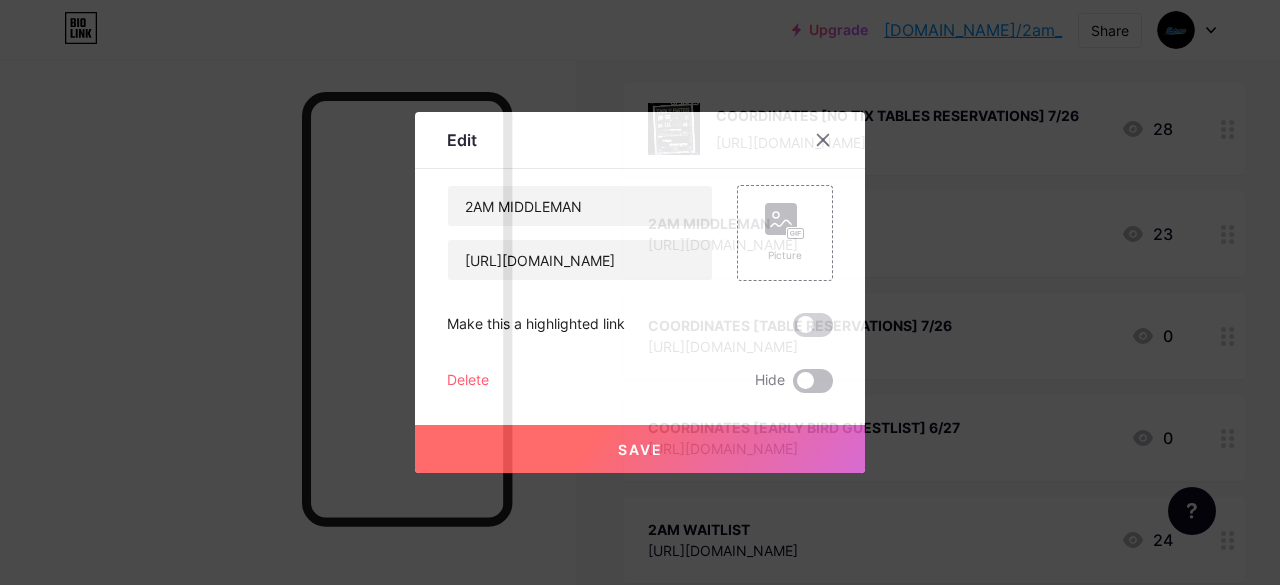 click at bounding box center [813, 381] 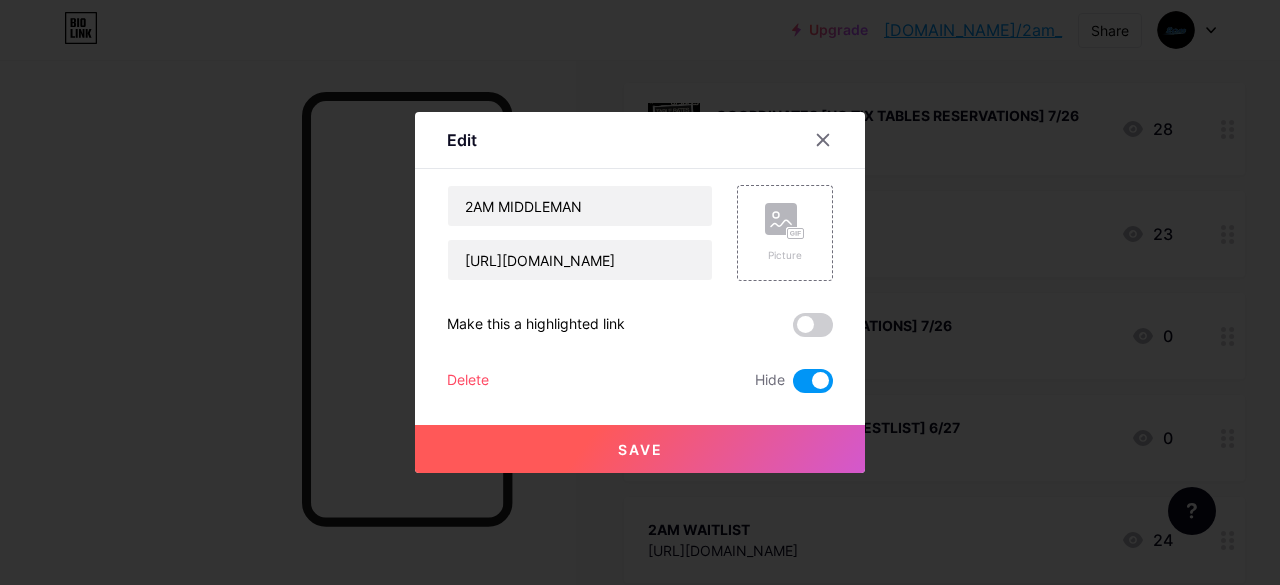 click on "Save" at bounding box center (640, 449) 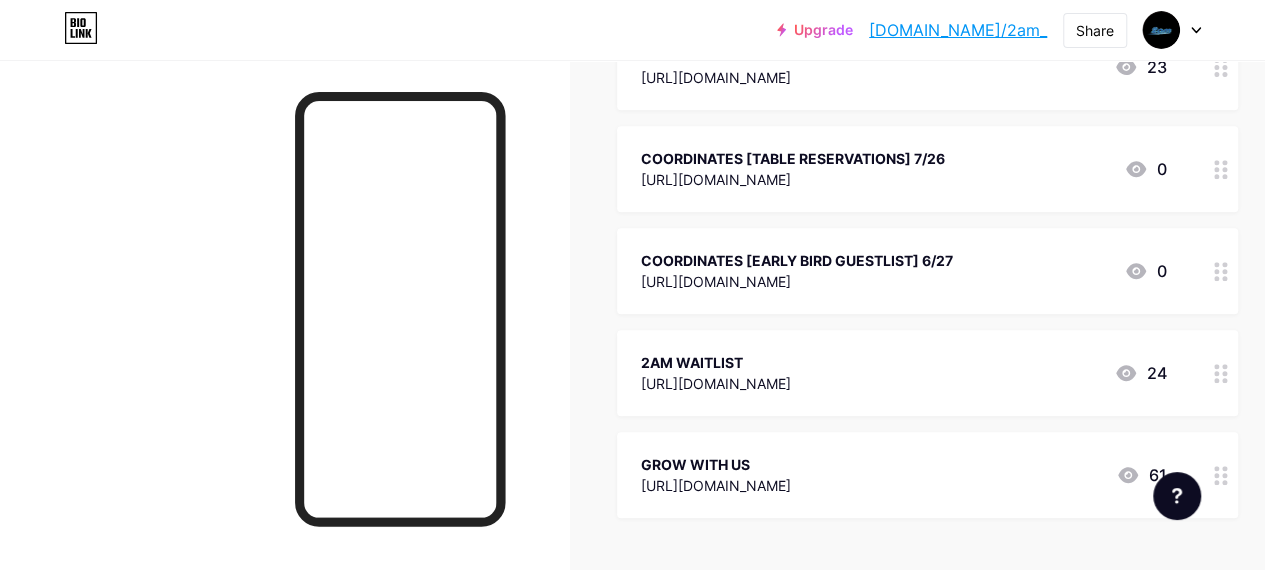 scroll, scrollTop: 429, scrollLeft: 0, axis: vertical 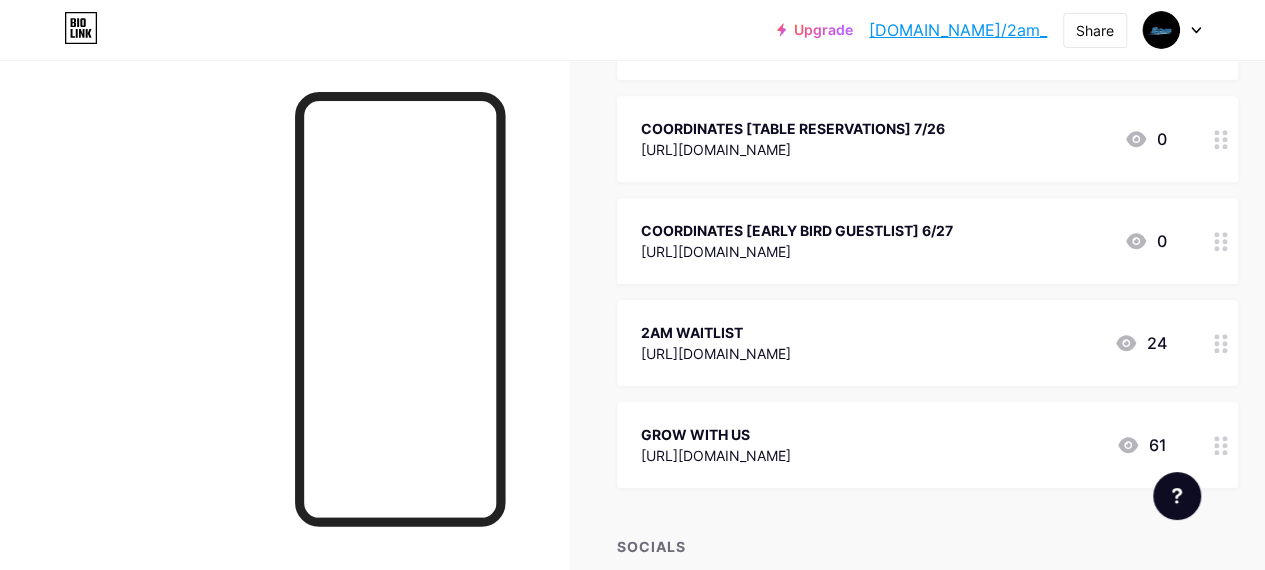 click on "COORDINATES [NO TIX TABLES  RESERVATIONS] 7/26
[URL][DOMAIN_NAME]
28
2AM MIDDLEMAN
[URL][DOMAIN_NAME]
23
COORDINATES [TABLE RESERVATIONS]   7/26
[URL][DOMAIN_NAME]
0
COORDINATES [EARLY BIRD GUESTLIST] 6/27
[URL][DOMAIN_NAME]
0
2AM WAITLIST
24
GROW WITH US" at bounding box center (927, 187) 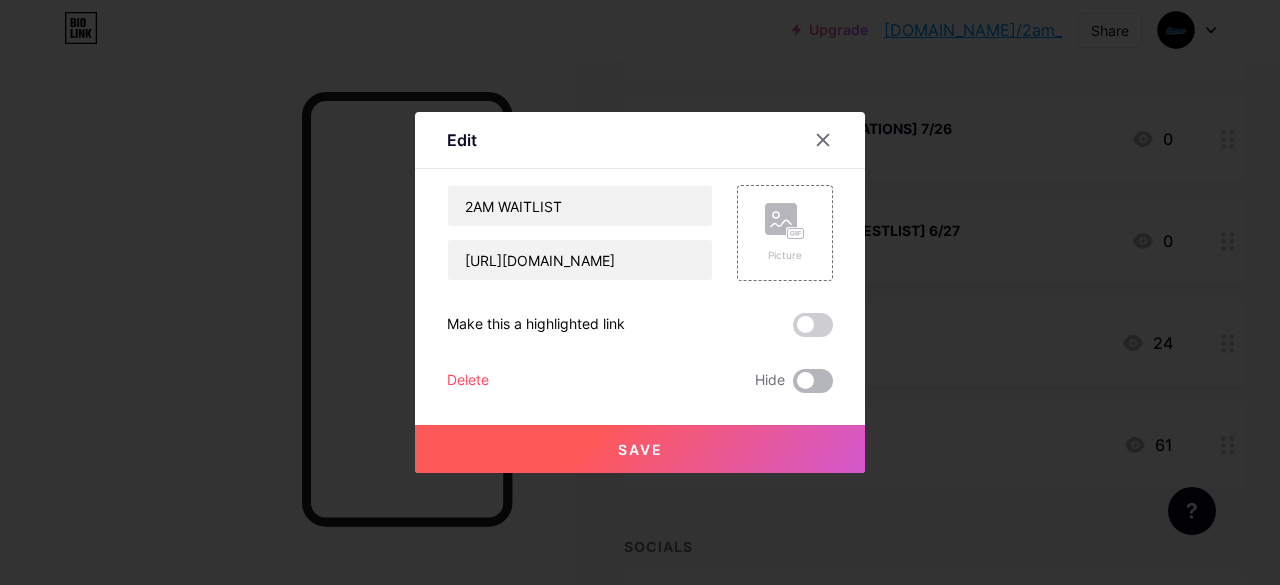 click at bounding box center [813, 381] 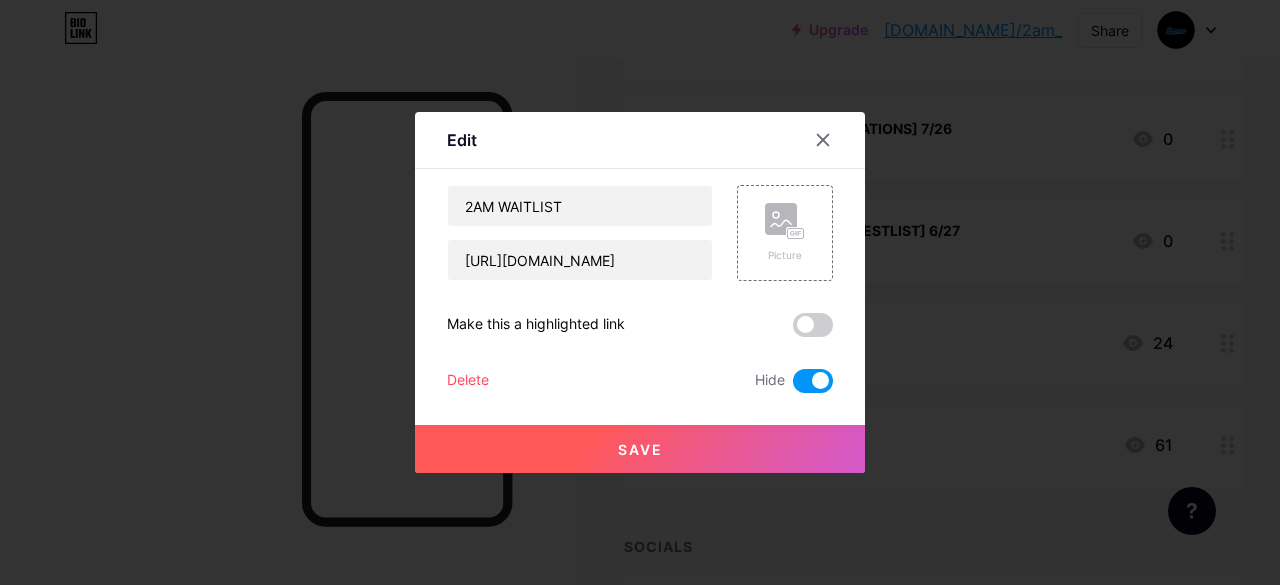 click on "Save" at bounding box center [640, 449] 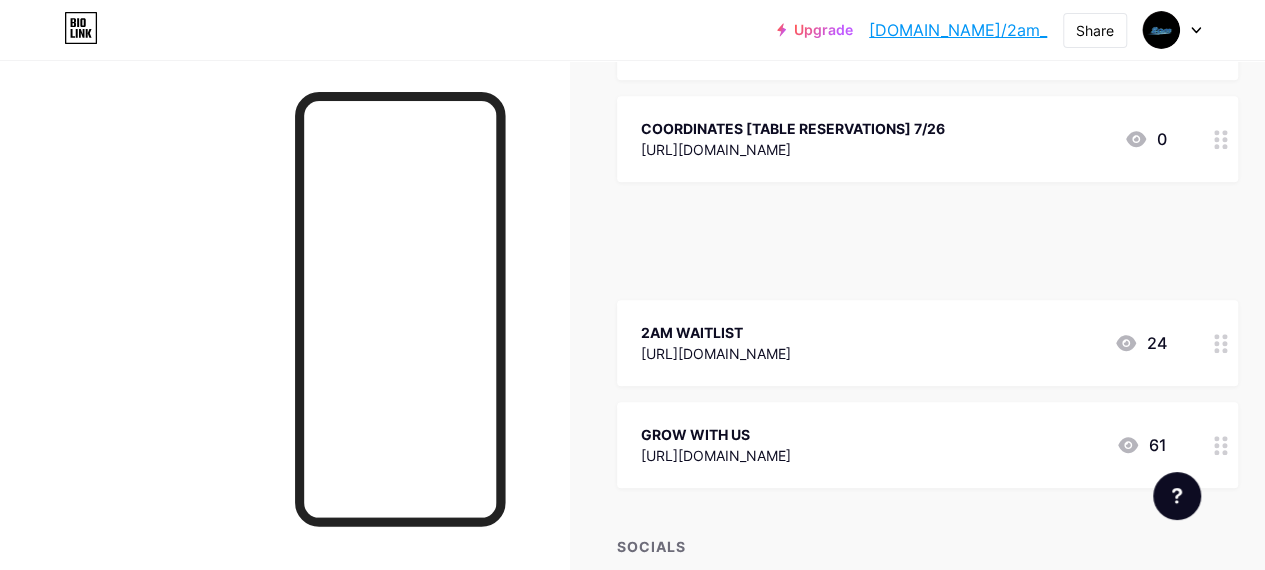 type 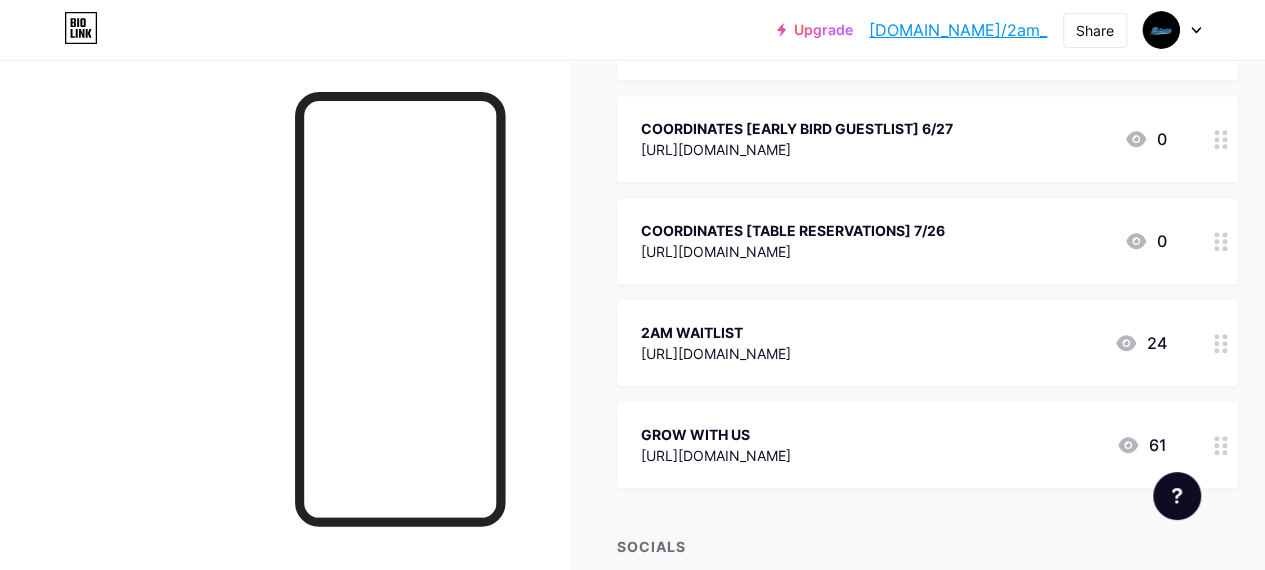 click on "COORDINATES [EARLY BIRD GUESTLIST] 6/27
[URL][DOMAIN_NAME]
0" at bounding box center [927, 139] 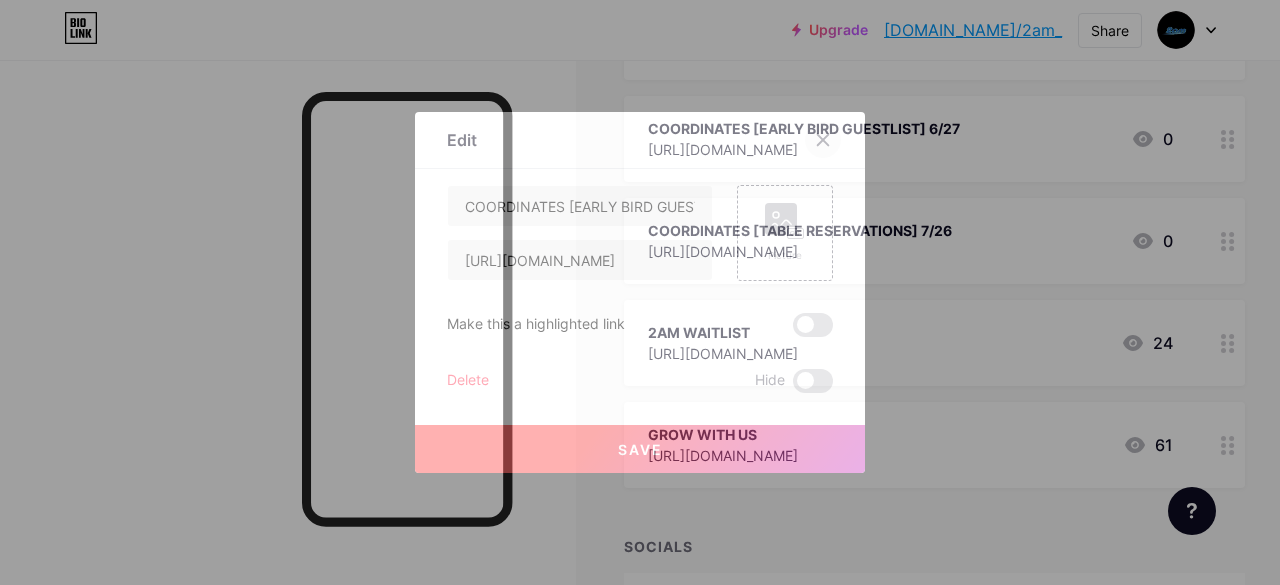 click at bounding box center (823, 140) 